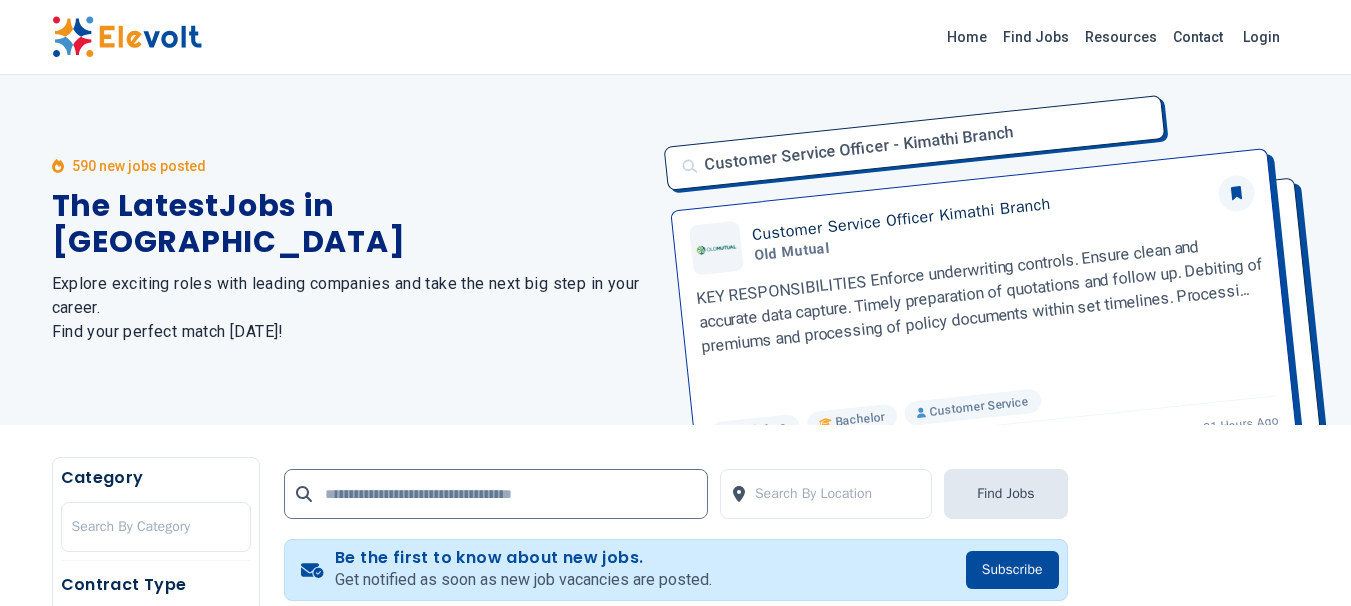 scroll, scrollTop: 943, scrollLeft: 0, axis: vertical 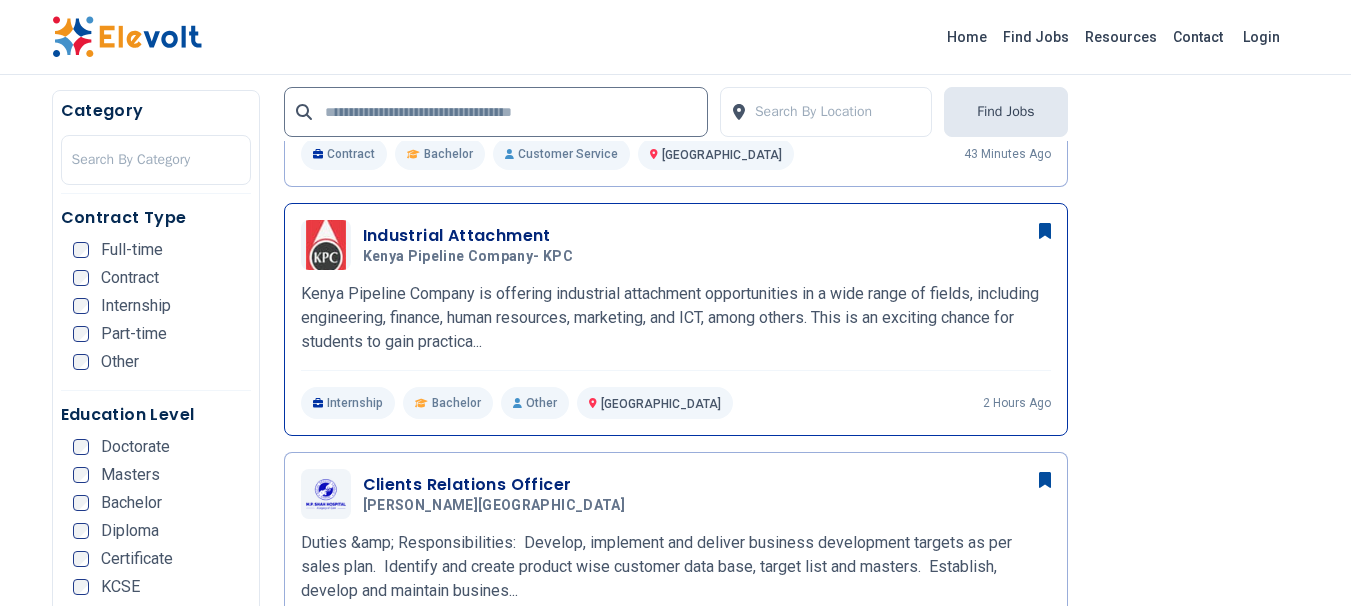 click on "Industrial Attachment" at bounding box center (472, 236) 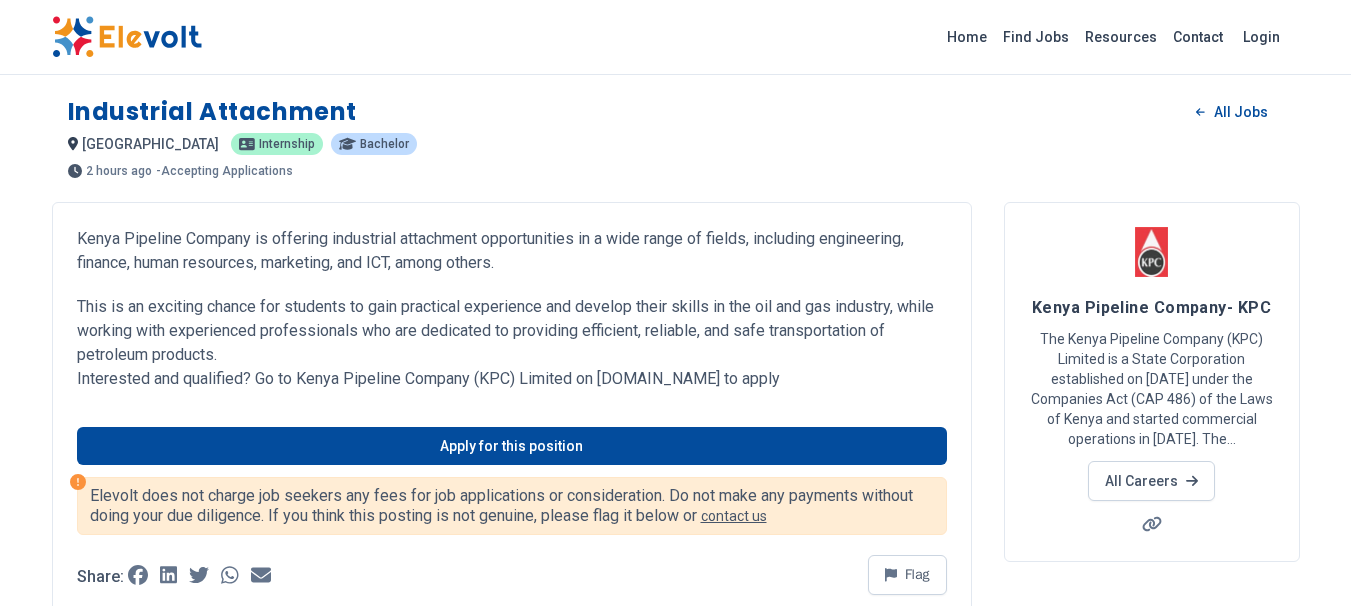 scroll, scrollTop: 0, scrollLeft: 0, axis: both 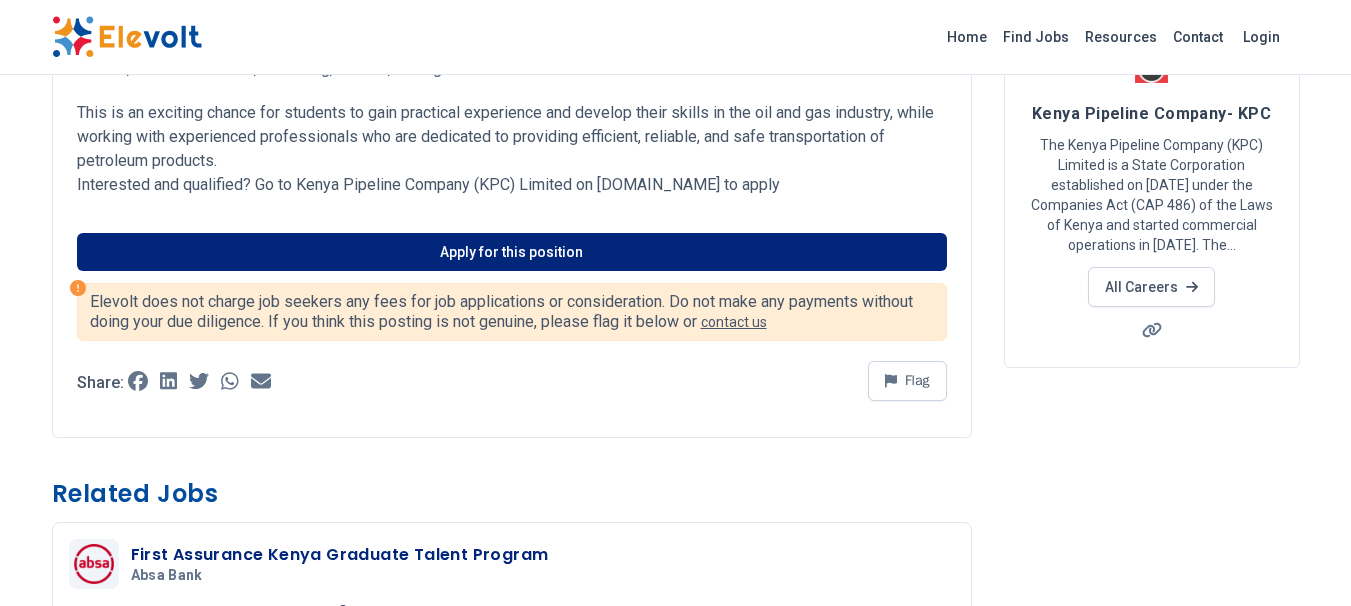 click on "Apply for this position" at bounding box center (512, 252) 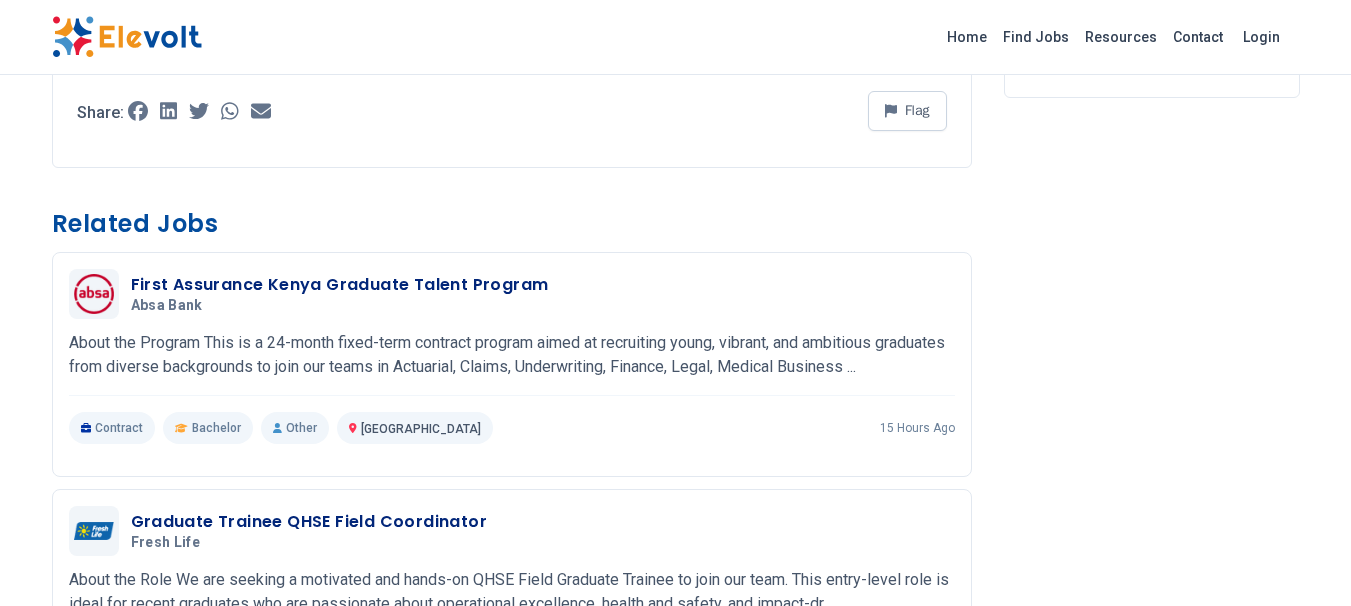 scroll, scrollTop: 467, scrollLeft: 0, axis: vertical 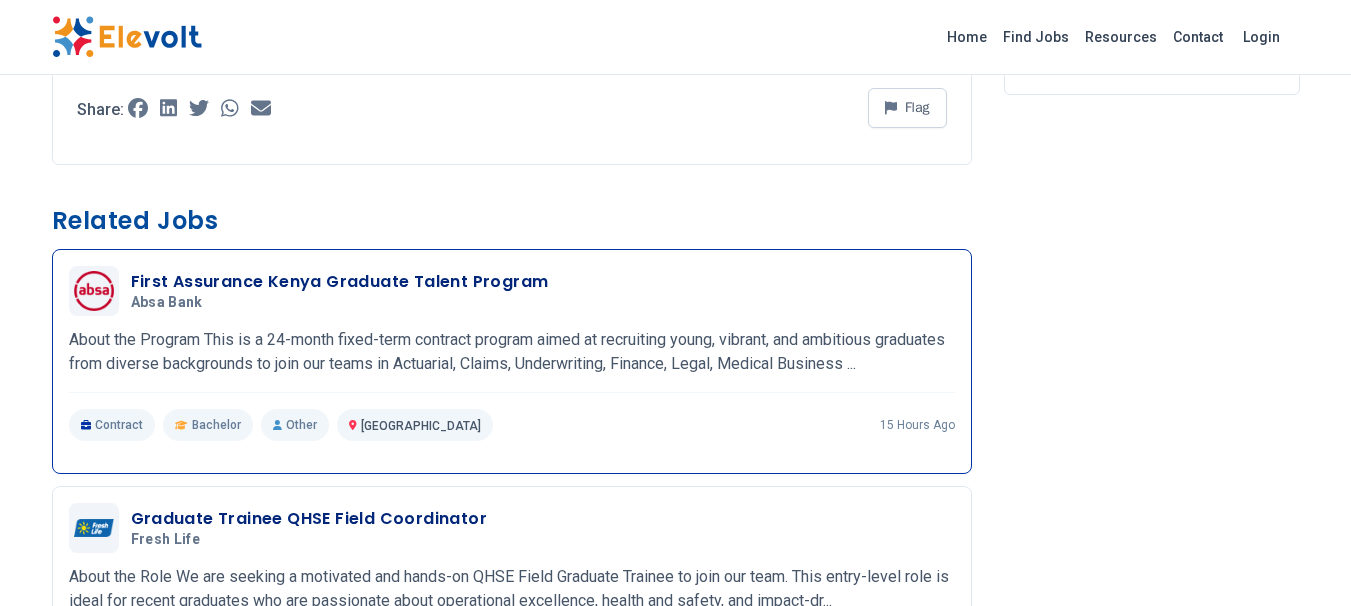 click on "Absa Bank" at bounding box center [336, 303] 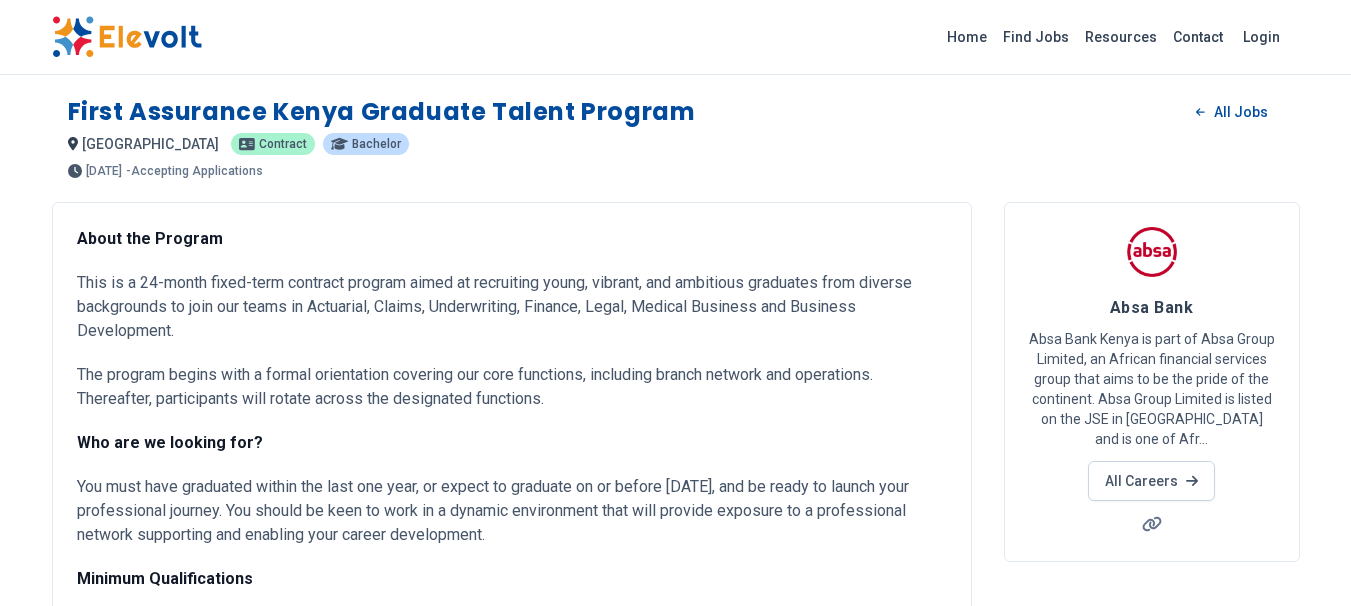 scroll, scrollTop: 0, scrollLeft: 0, axis: both 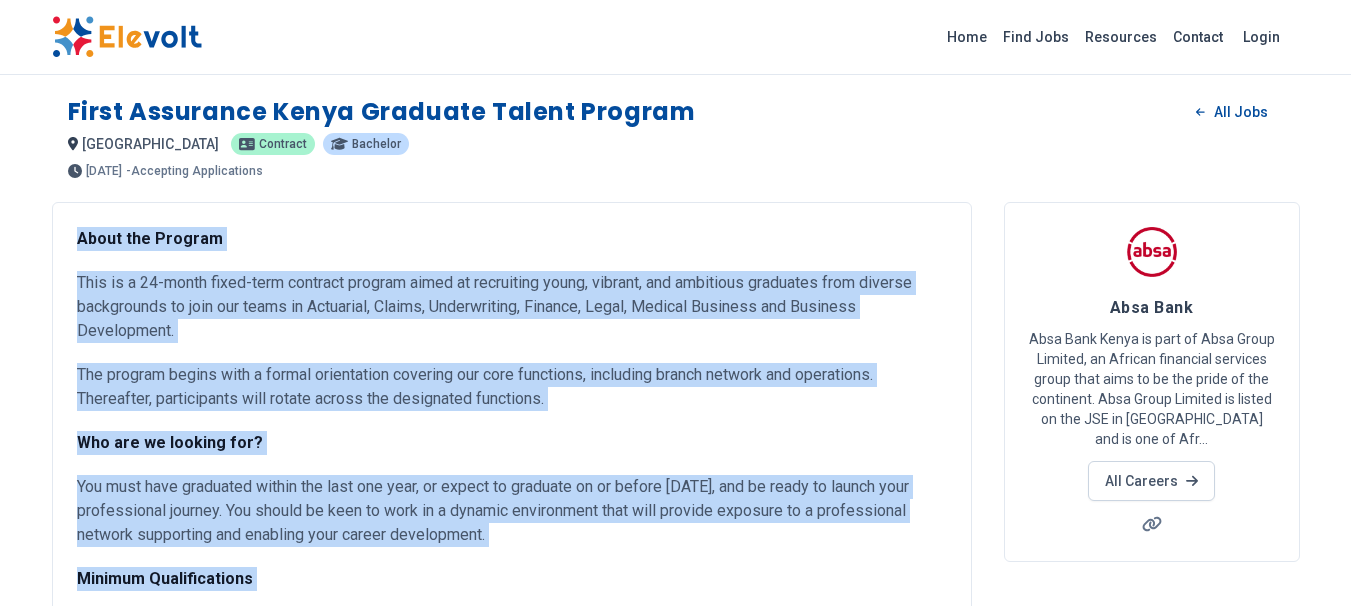 click on "About the Program
This is a 24-month fixed-term contract program aimed at recruiting young, vibrant, and ambitious graduates from diverse backgrounds to join our teams in Actuarial, Claims, Underwriting, Finance, Legal, Medical Business and Business Development.
The program begins with a formal orientation covering our core functions, including branch network and operations. Thereafter, participants will rotate across the designated functions.
Who are we looking for?
You must have graduated within the last one year, or expect to graduate on or before 31st July 2025, and be ready to launch your professional journey. You should be keen to work in a dynamic environment that will provide exposure to a professional network supporting and enabling your career development.
Minimum Qualifications
A bachelor’s degree in actuarial, Insurance, or a business-related field, obtained within the last one year with a minimum of Second-Class Upper Division.
You must be below 26 years of age." at bounding box center [512, 899] 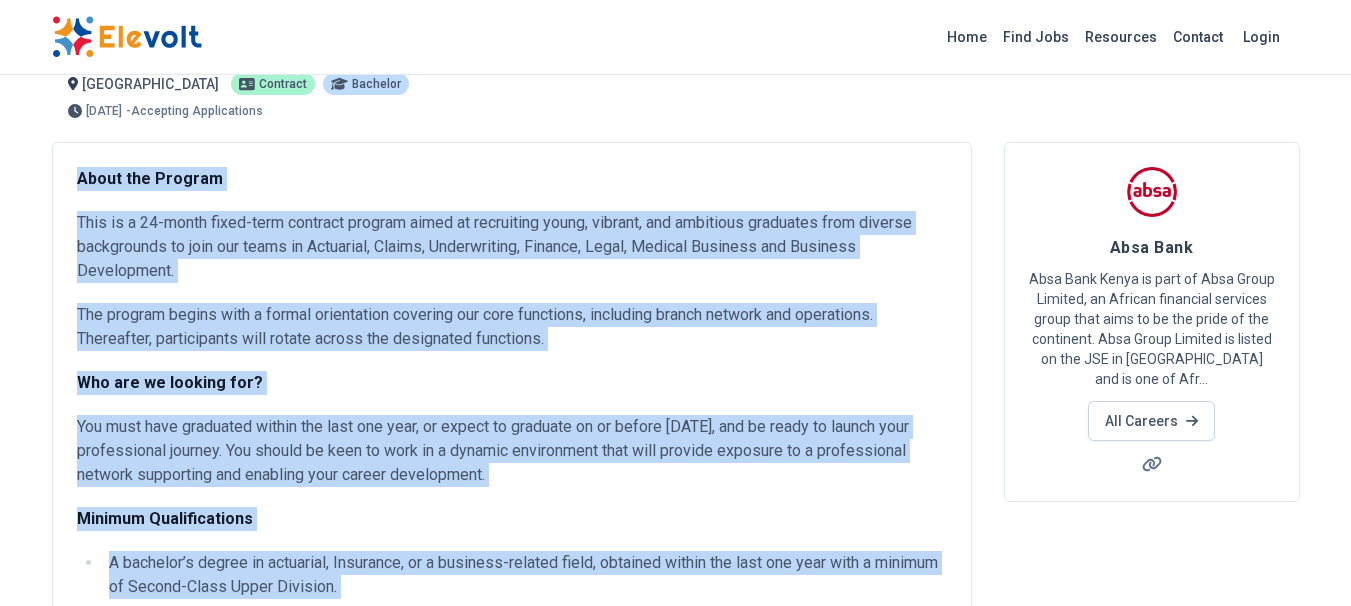click on "About the Program
This is a 24-month fixed-term contract program aimed at recruiting young, vibrant, and ambitious graduates from diverse backgrounds to join our teams in Actuarial, Claims, Underwriting, Finance, Legal, Medical Business and Business Development.
The program begins with a formal orientation covering our core functions, including branch network and operations. Thereafter, participants will rotate across the designated functions.
Who are we looking for?
You must have graduated within the last one year, or expect to graduate on or before 31st July 2025, and be ready to launch your professional journey. You should be keen to work in a dynamic environment that will provide exposure to a professional network supporting and enabling your career development.
Minimum Qualifications
A bachelor’s degree in actuarial, Insurance, or a business-related field, obtained within the last one year with a minimum of Second-Class Upper Division.
You must be below 26 years of age." at bounding box center [512, 719] 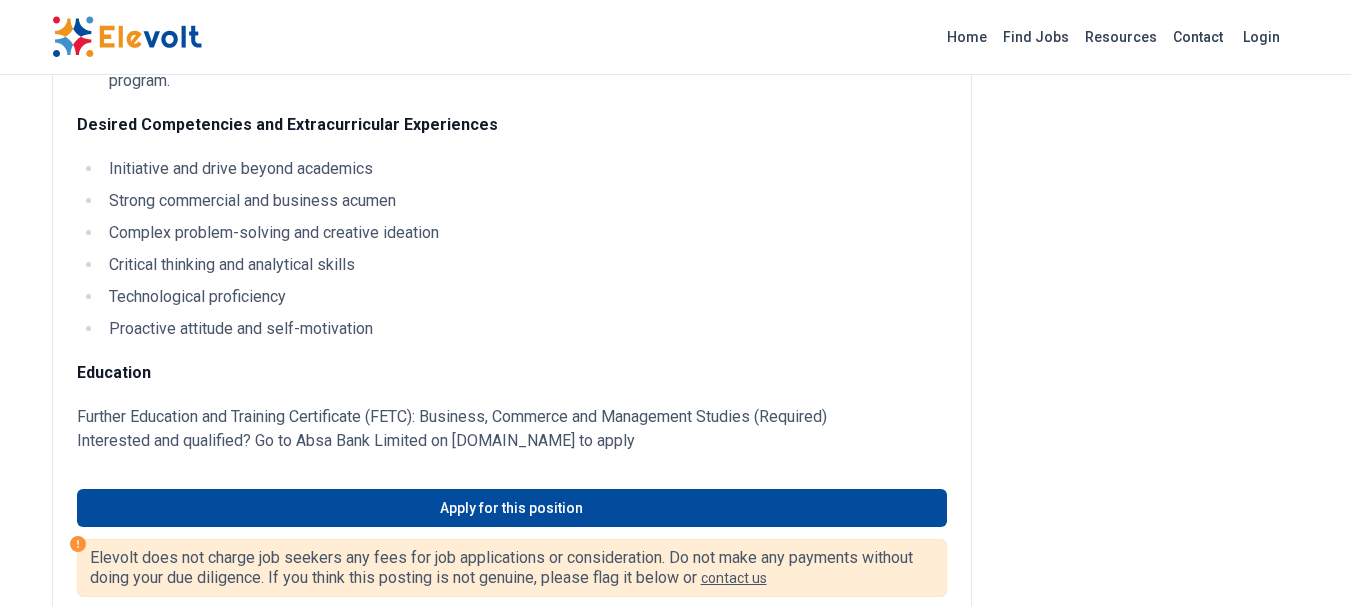 scroll, scrollTop: 901, scrollLeft: 0, axis: vertical 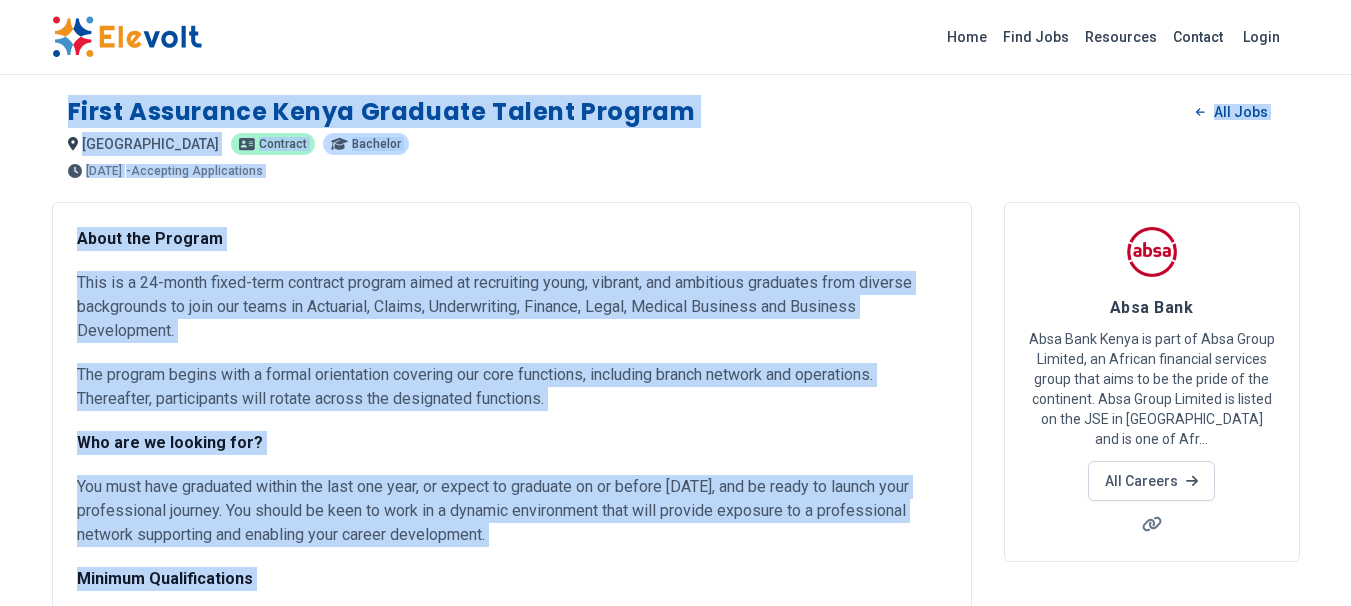 drag, startPoint x: 380, startPoint y: 334, endPoint x: 62, endPoint y: 100, distance: 394.8164 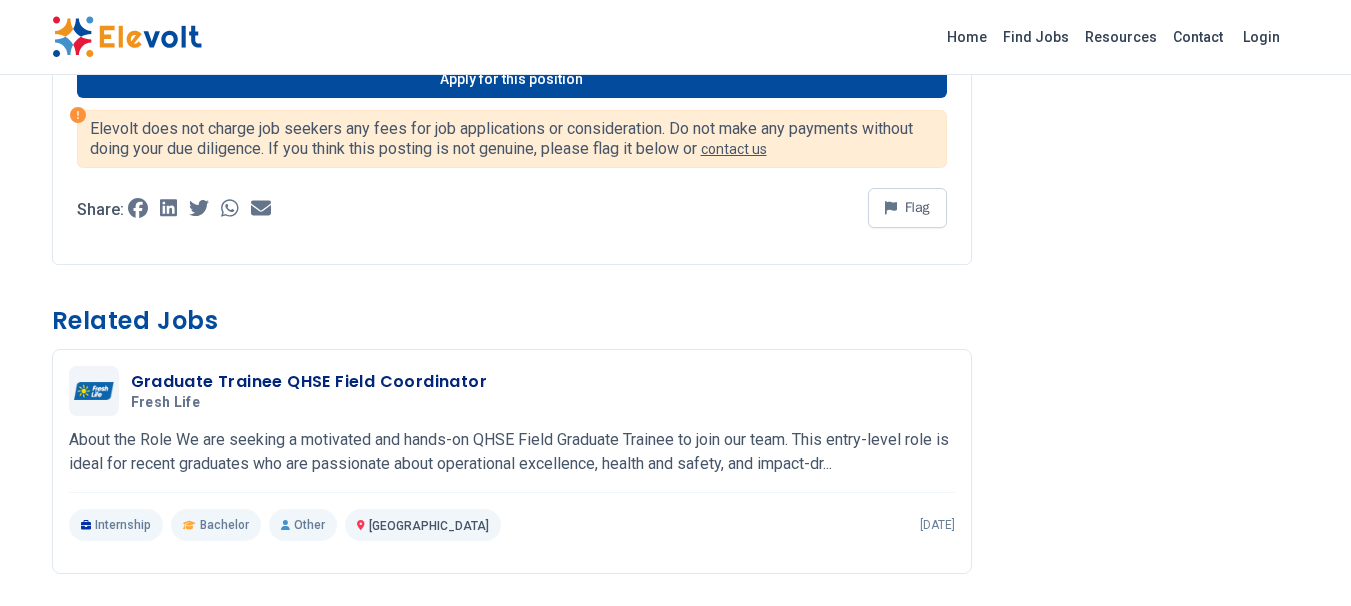 click on "Share: Flag" at bounding box center [512, 210] 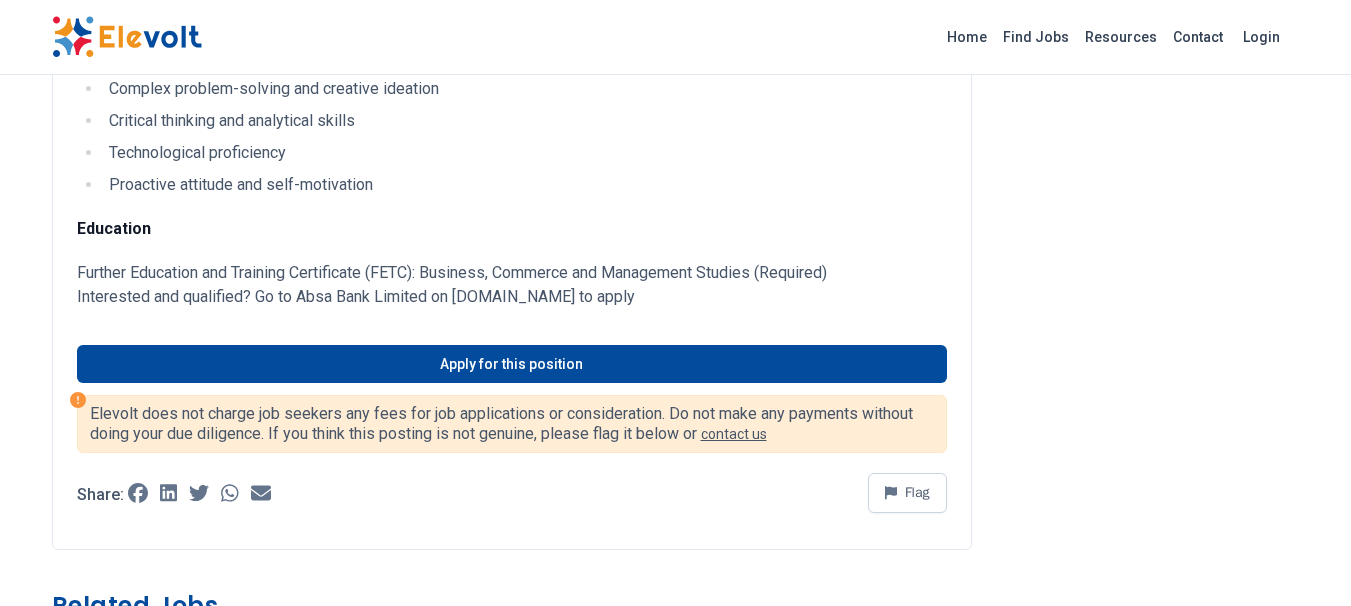 scroll, scrollTop: 1044, scrollLeft: 0, axis: vertical 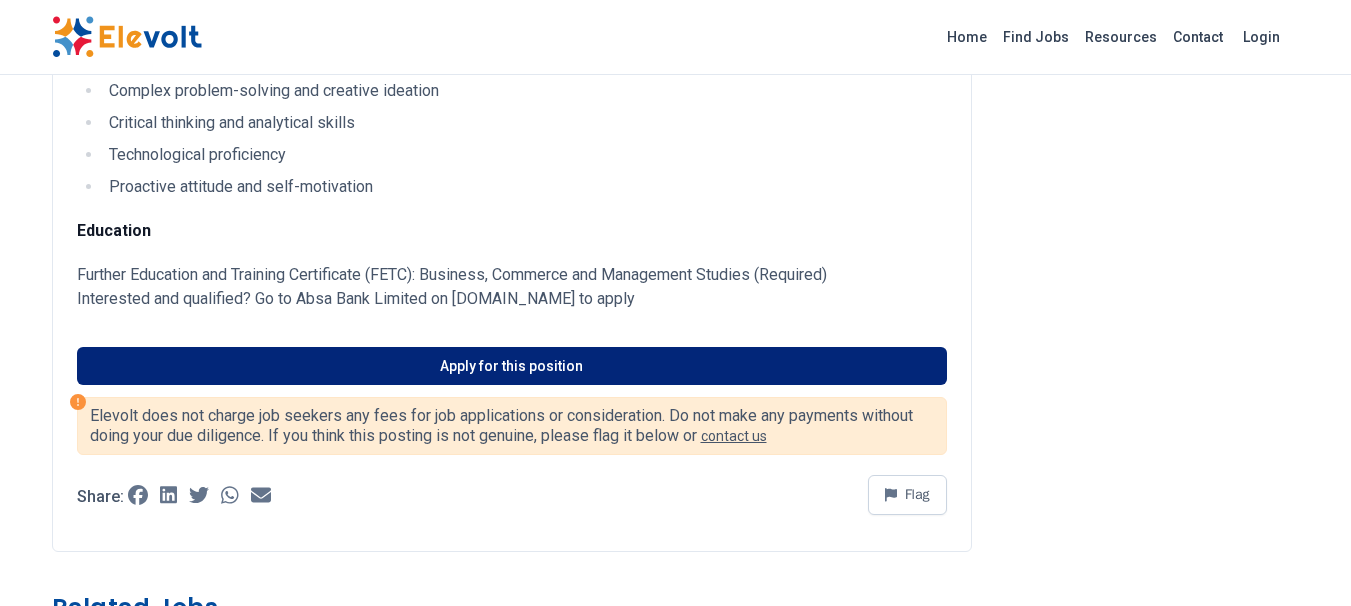 click on "Apply for this position" at bounding box center (512, 366) 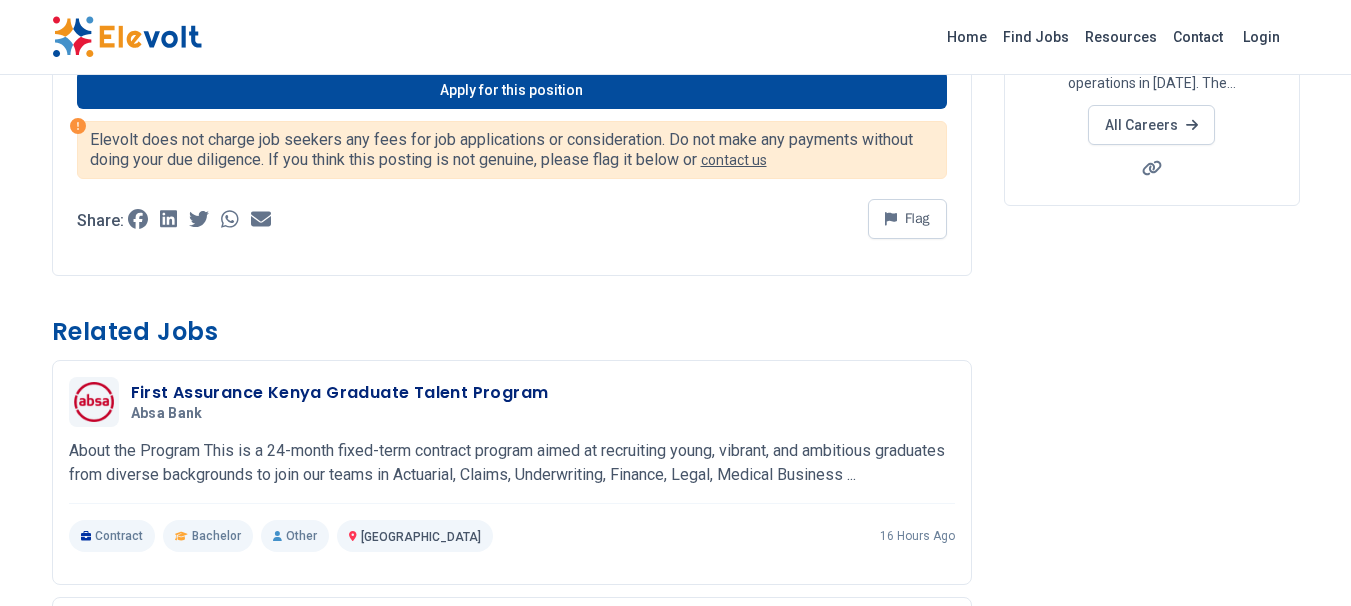 scroll, scrollTop: 356, scrollLeft: 0, axis: vertical 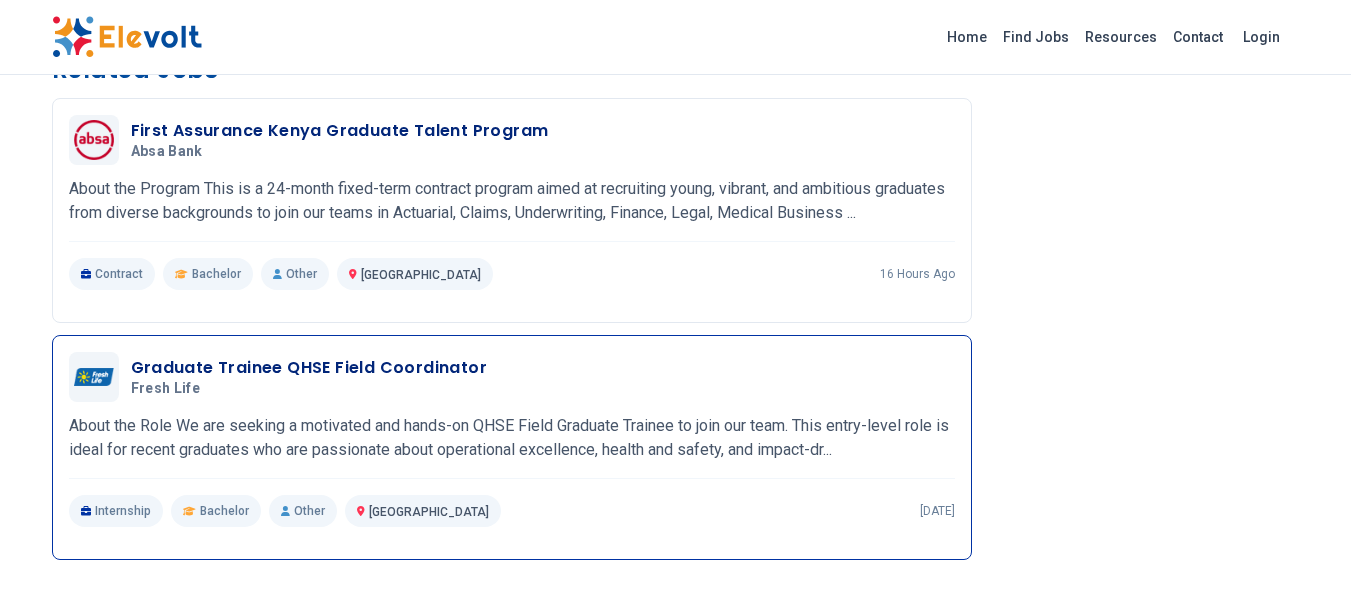 click on "Graduate Trainee   QHSE Field Coordinator" at bounding box center [309, 368] 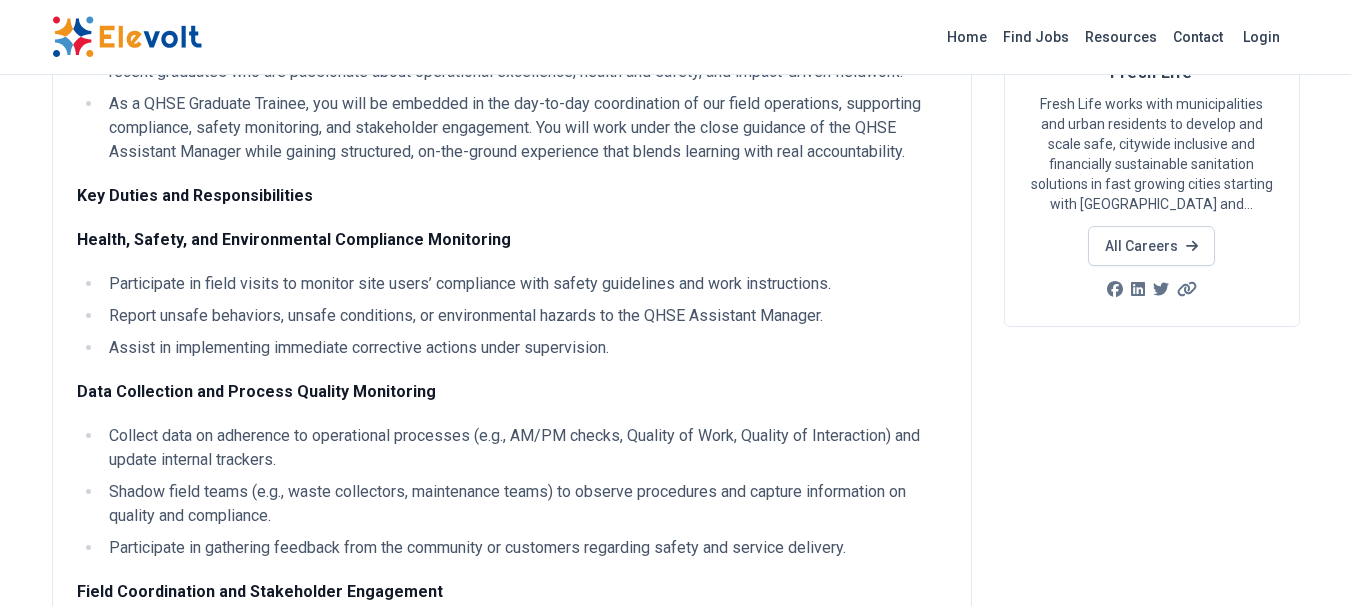 scroll, scrollTop: 0, scrollLeft: 0, axis: both 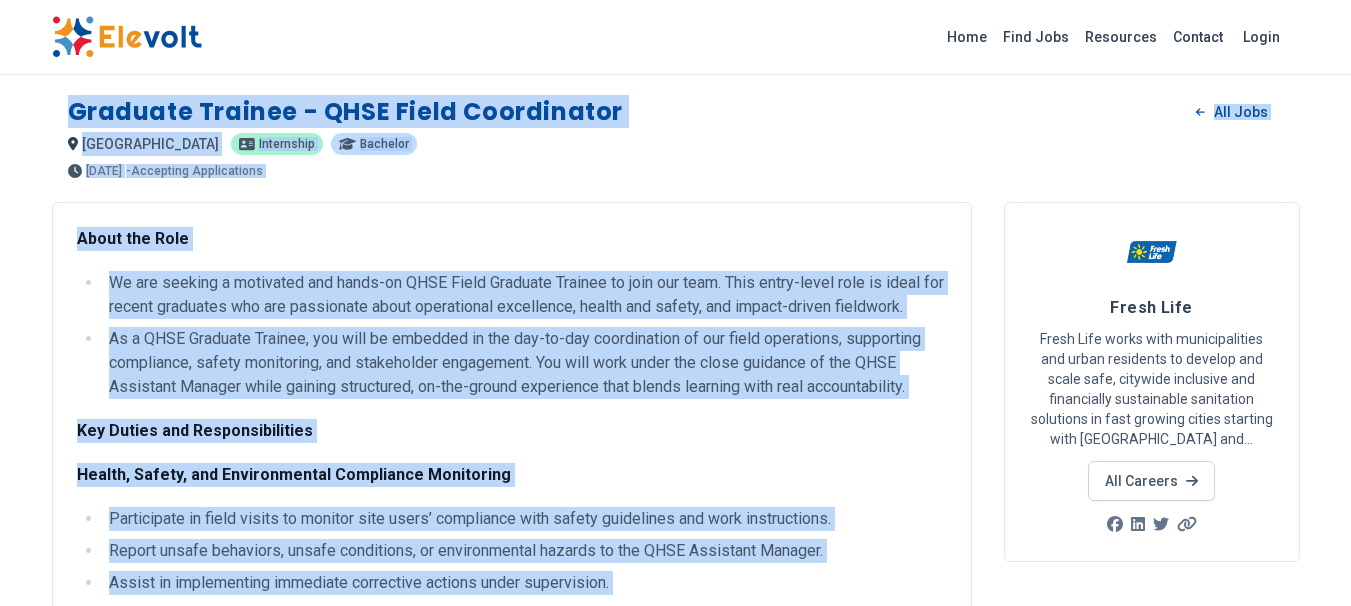drag, startPoint x: 566, startPoint y: 438, endPoint x: 50, endPoint y: 111, distance: 610.8887 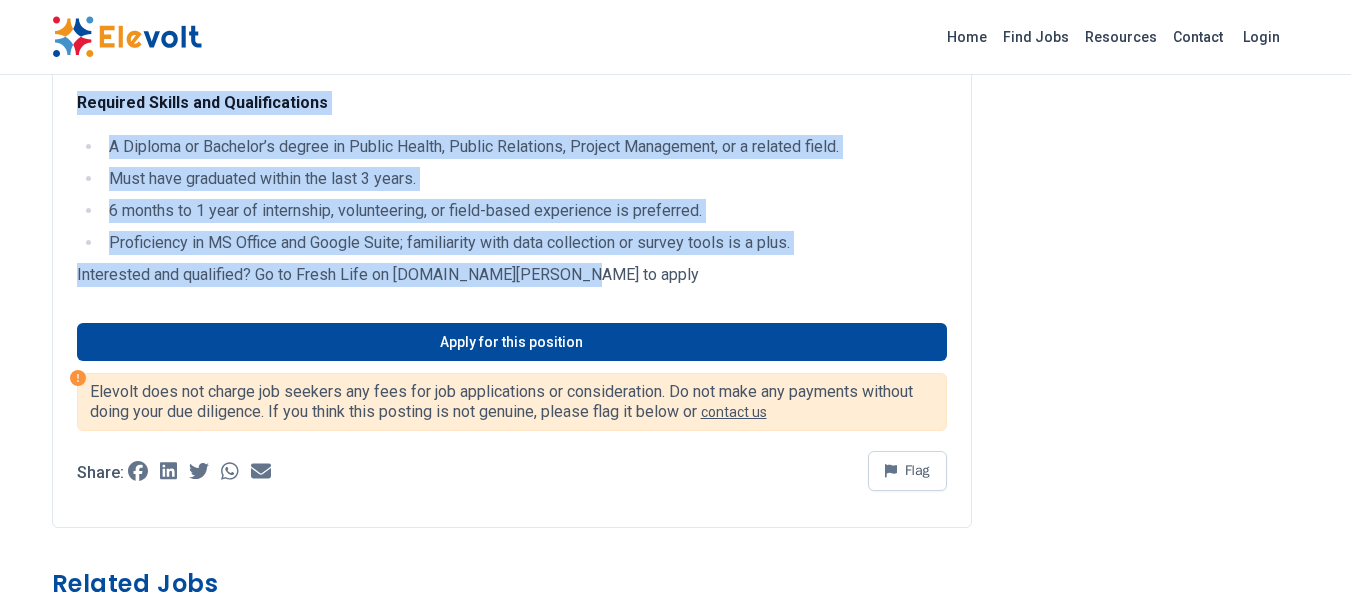 scroll, scrollTop: 906, scrollLeft: 0, axis: vertical 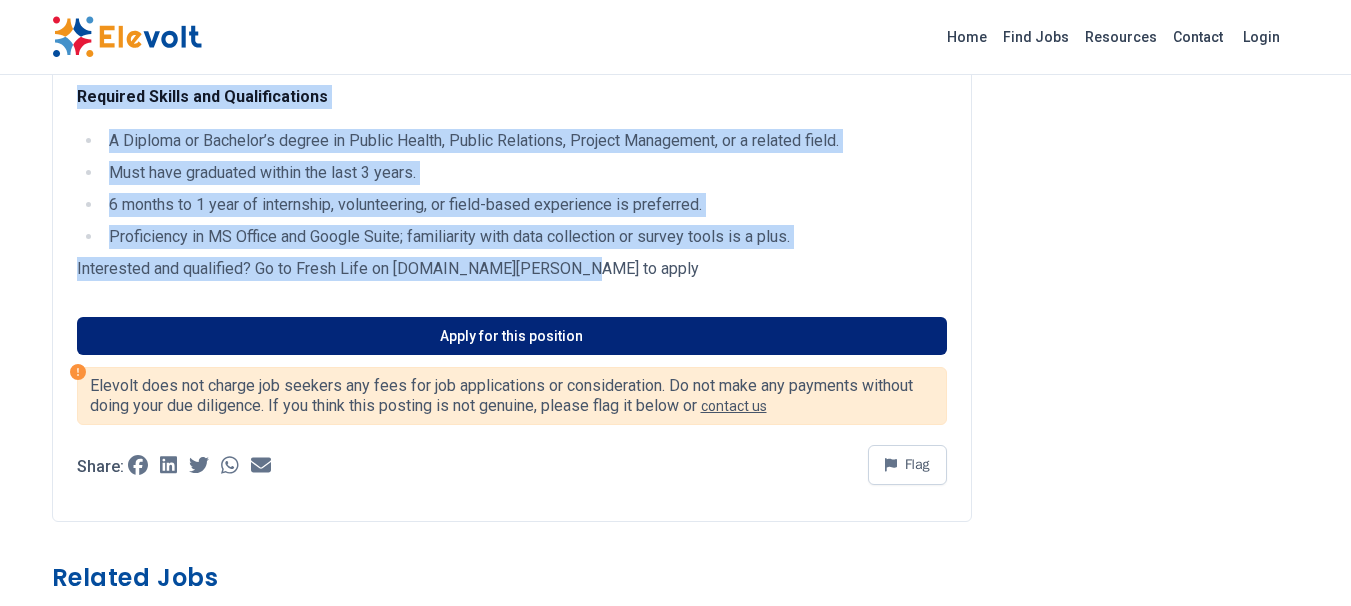 click on "Apply for this position" at bounding box center (512, 336) 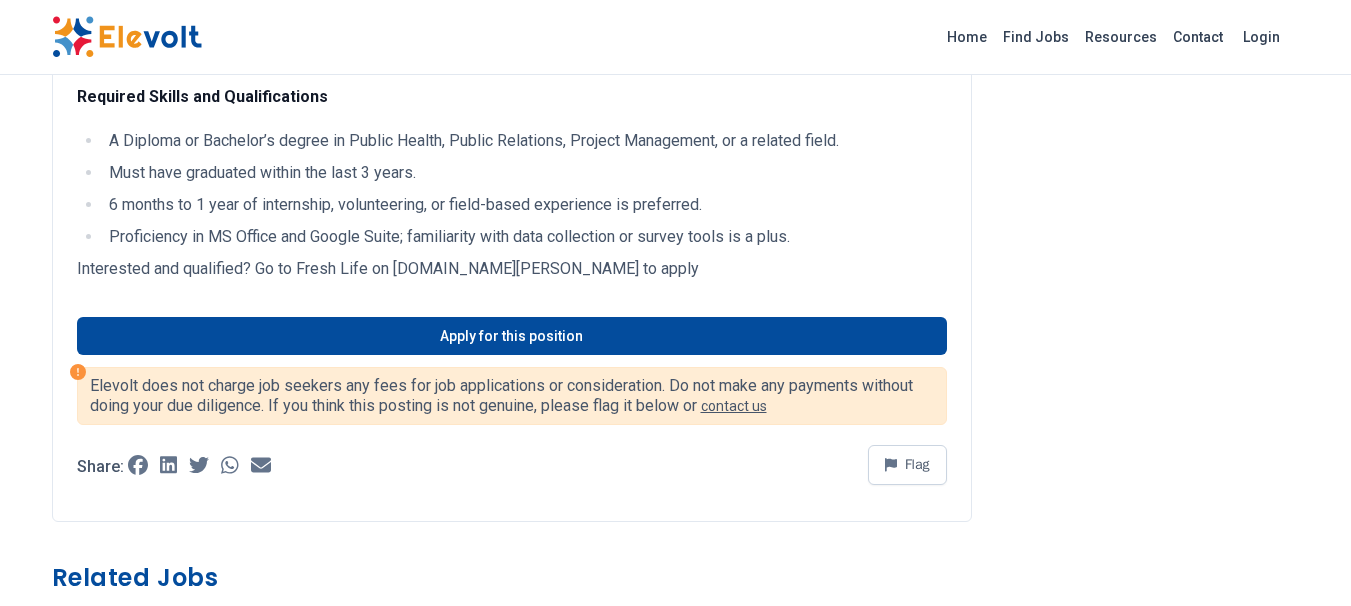 click on "About the Role
We are seeking a motivated and hands-on QHSE Field Graduate Trainee to join our team. This entry-level role is ideal for recent graduates who are passionate about operational excellence, health and safety, and impact-driven fieldwork.
As a QHSE Graduate Trainee, you will be embedded in the day-to-day coordination of our field operations, supporting compliance, safety monitoring, and stakeholder engagement. You will work under the close guidance of the QHSE Assistant Manager while gaining structured, on-the-ground experience that blends learning with real accountability.
Key Duties and Responsibilities
Health, Safety, and Environmental Compliance Monitoring
Participate in field visits to monitor site users’ compliance with safety guidelines and work instructions.
Report unsafe behaviors, unsafe conditions, or environmental hazards to the QHSE Assistant Manager.
Assist in implementing immediate corrective actions under supervision." at bounding box center [512, -91] 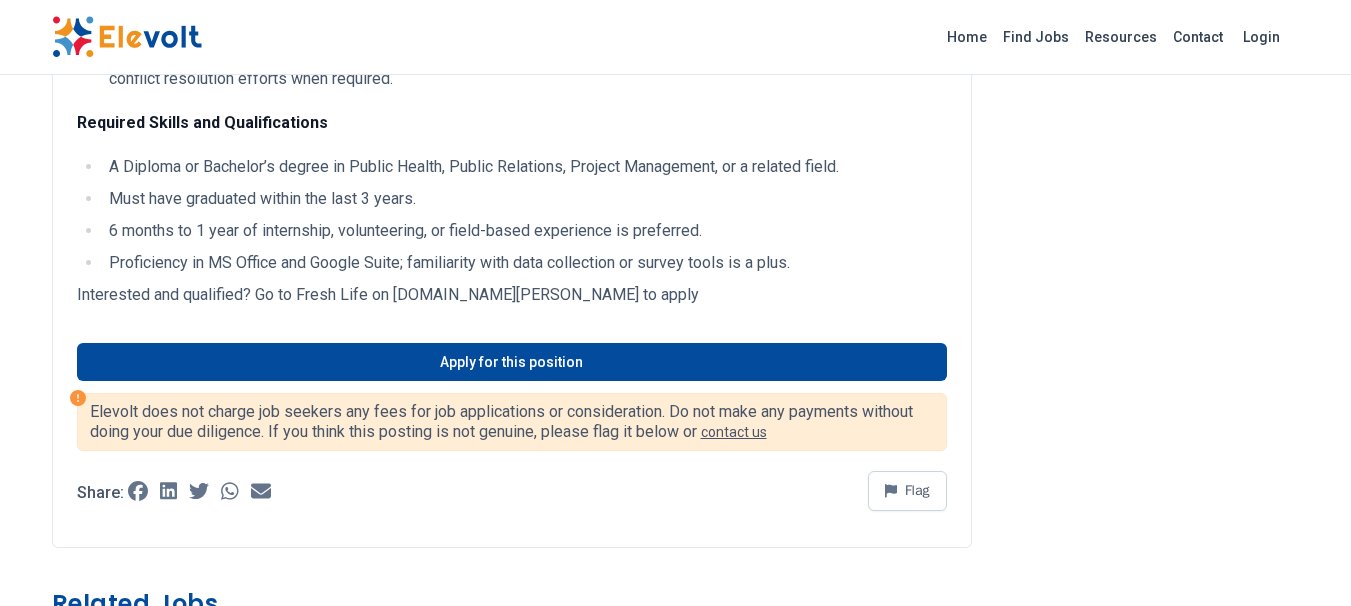 scroll, scrollTop: 879, scrollLeft: 0, axis: vertical 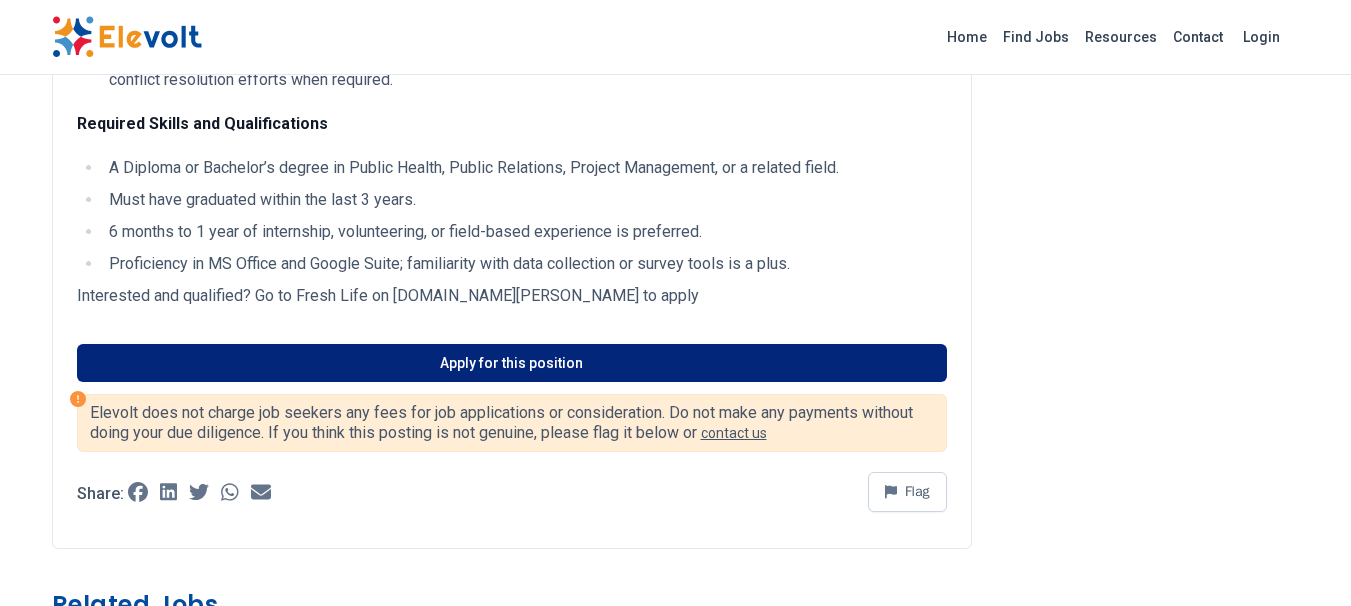 click on "Apply for this position" at bounding box center [512, 363] 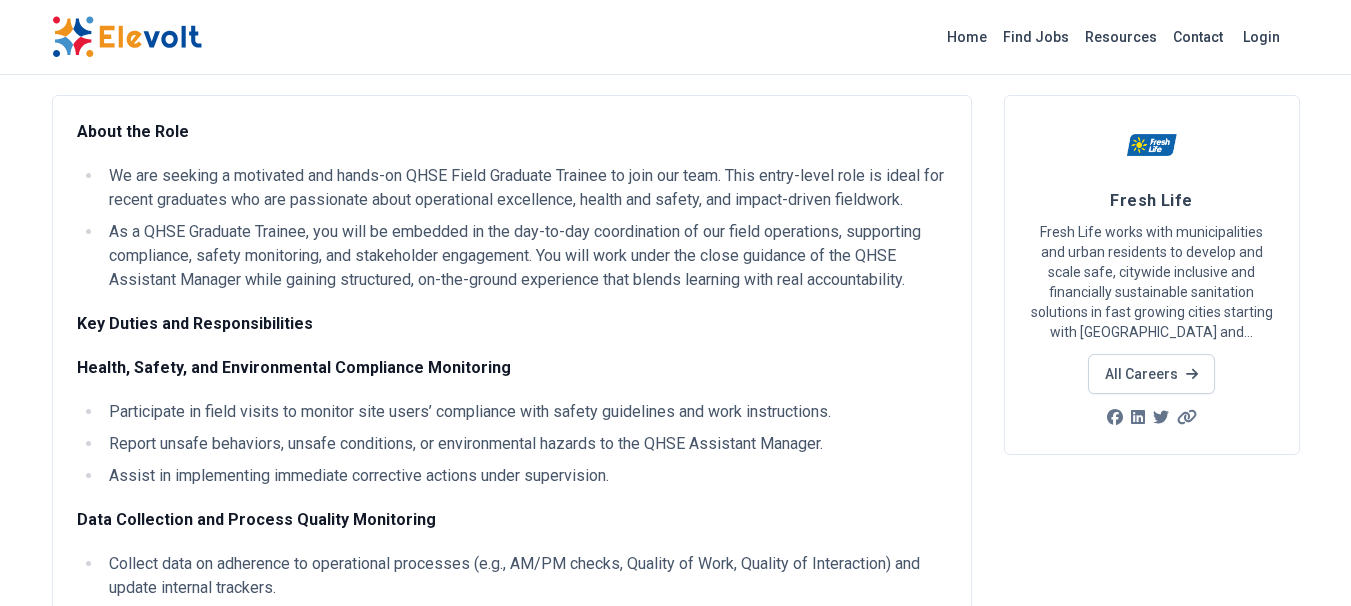 scroll, scrollTop: 0, scrollLeft: 0, axis: both 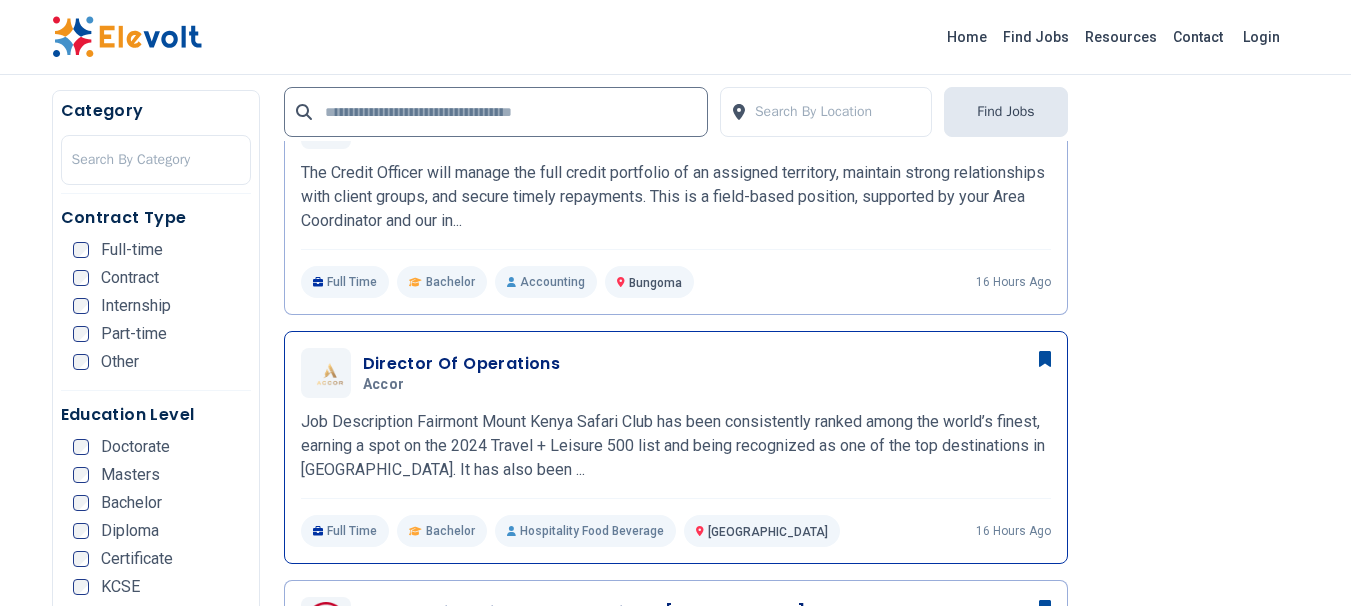 click on "Director Of Operations Accor 07/02/2025 08/01/2025" at bounding box center (676, 373) 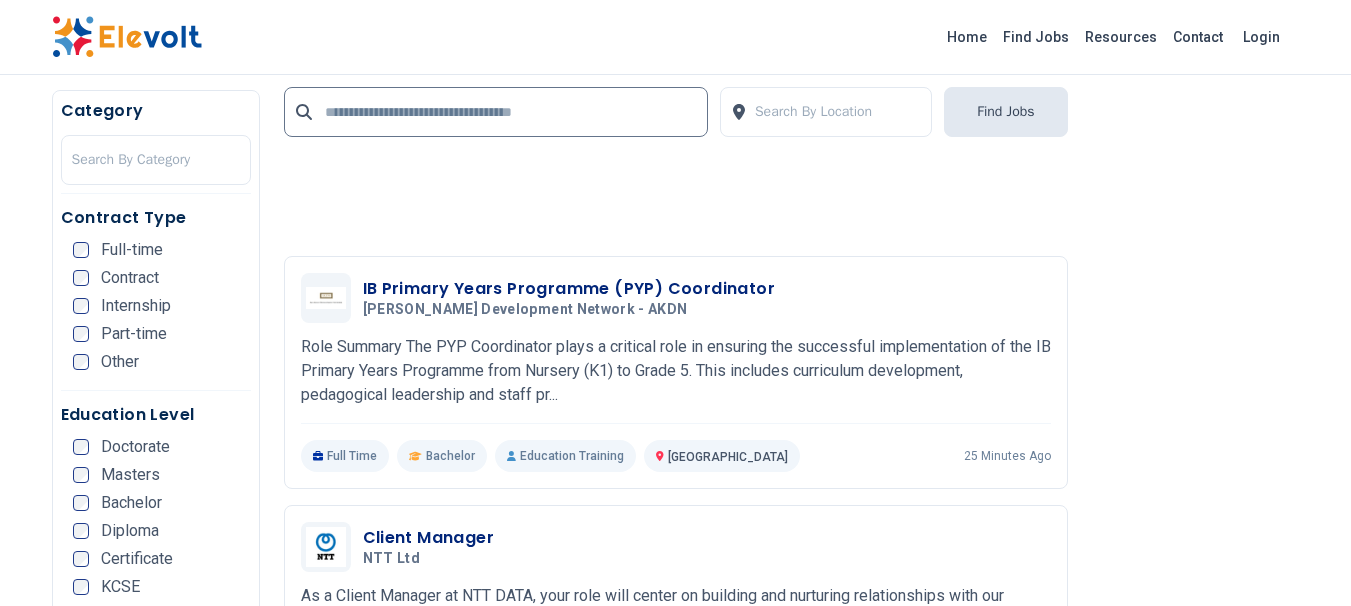 scroll, scrollTop: 3078, scrollLeft: 0, axis: vertical 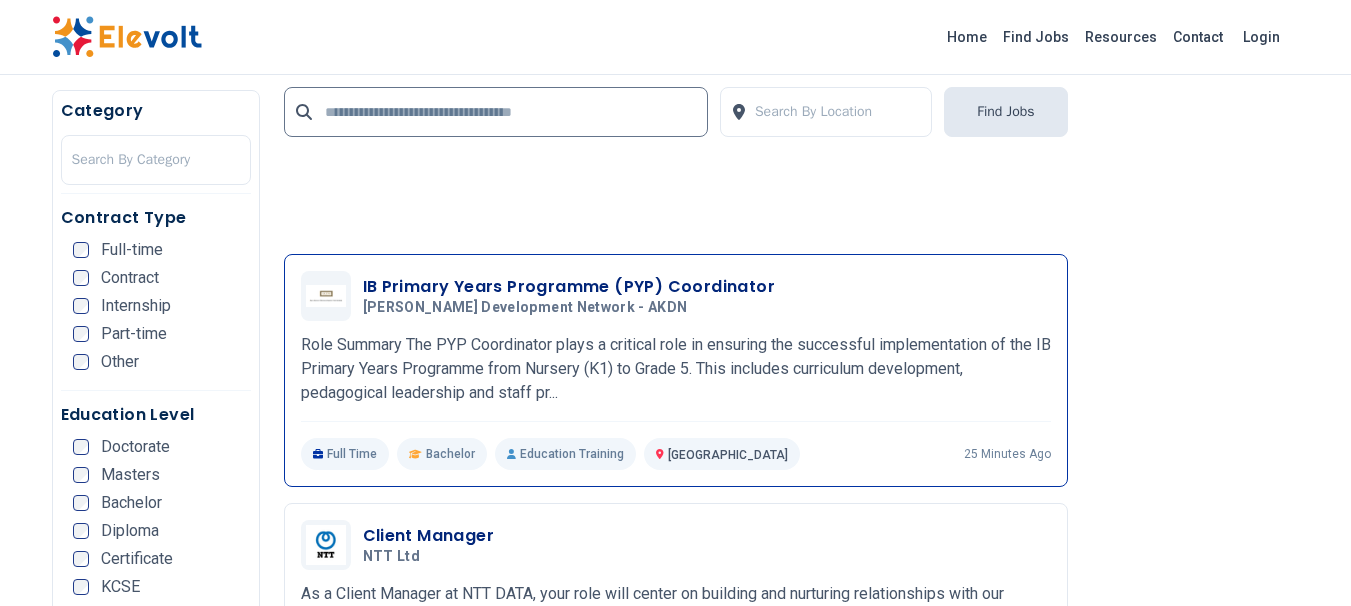 click on "Role Summary
The PYP Coordinator plays a critical role in ensuring the successful implementation of the IB Primary Years Programme from Nursery (K1) to Grade 5. This includes curriculum development, pedagogical leadership and staff pr..." at bounding box center (676, 369) 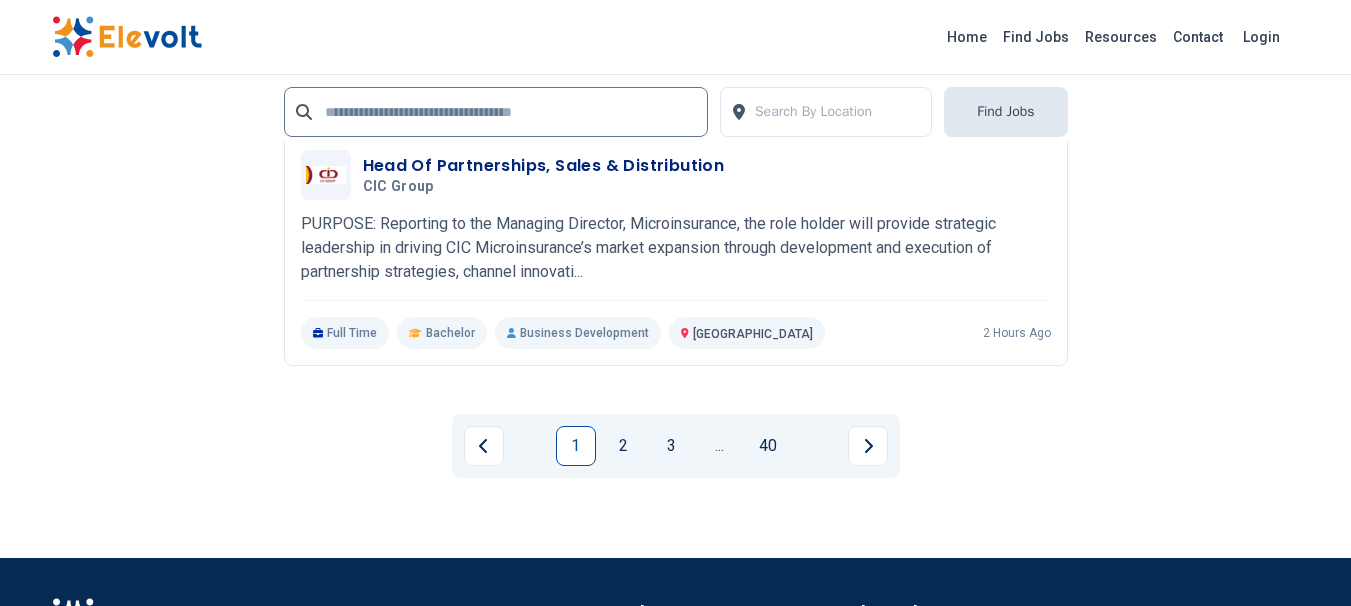 scroll, scrollTop: 4627, scrollLeft: 0, axis: vertical 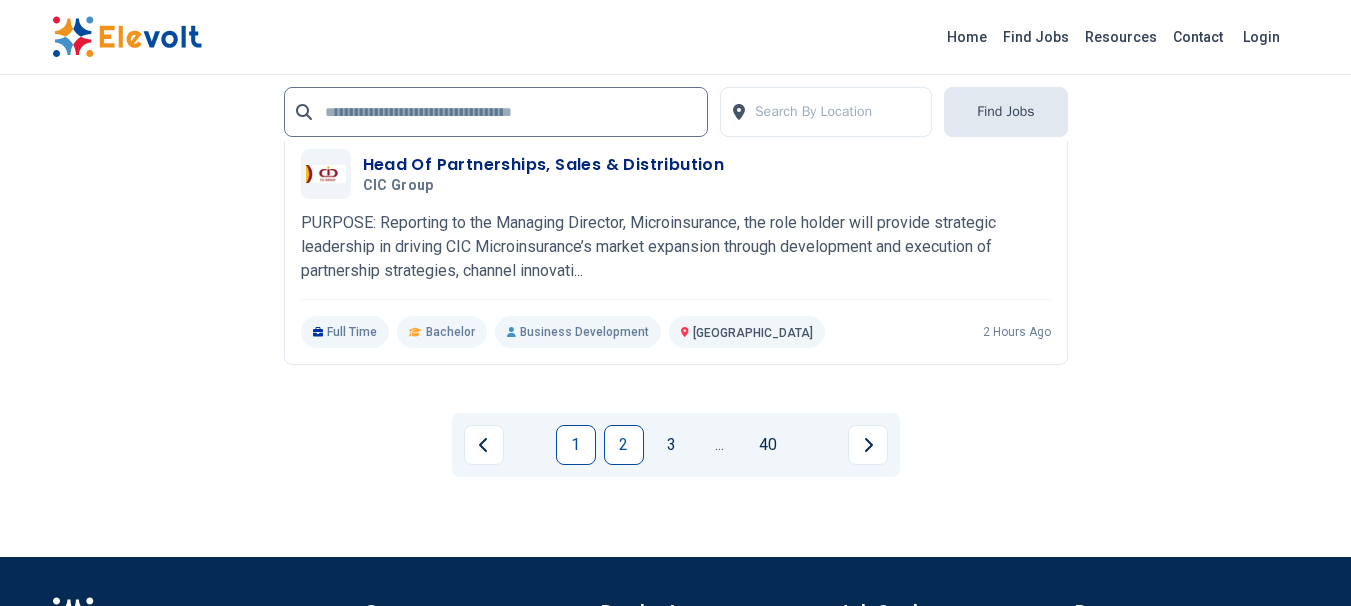 click on "2" at bounding box center [624, 445] 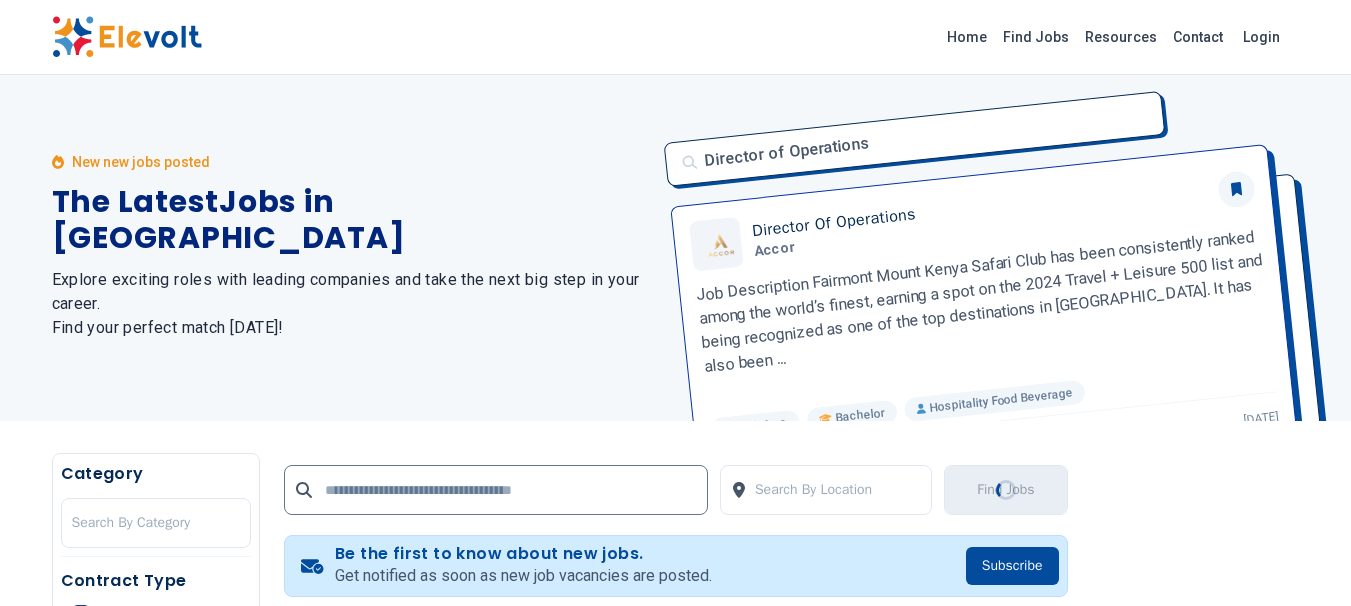 scroll, scrollTop: 0, scrollLeft: 0, axis: both 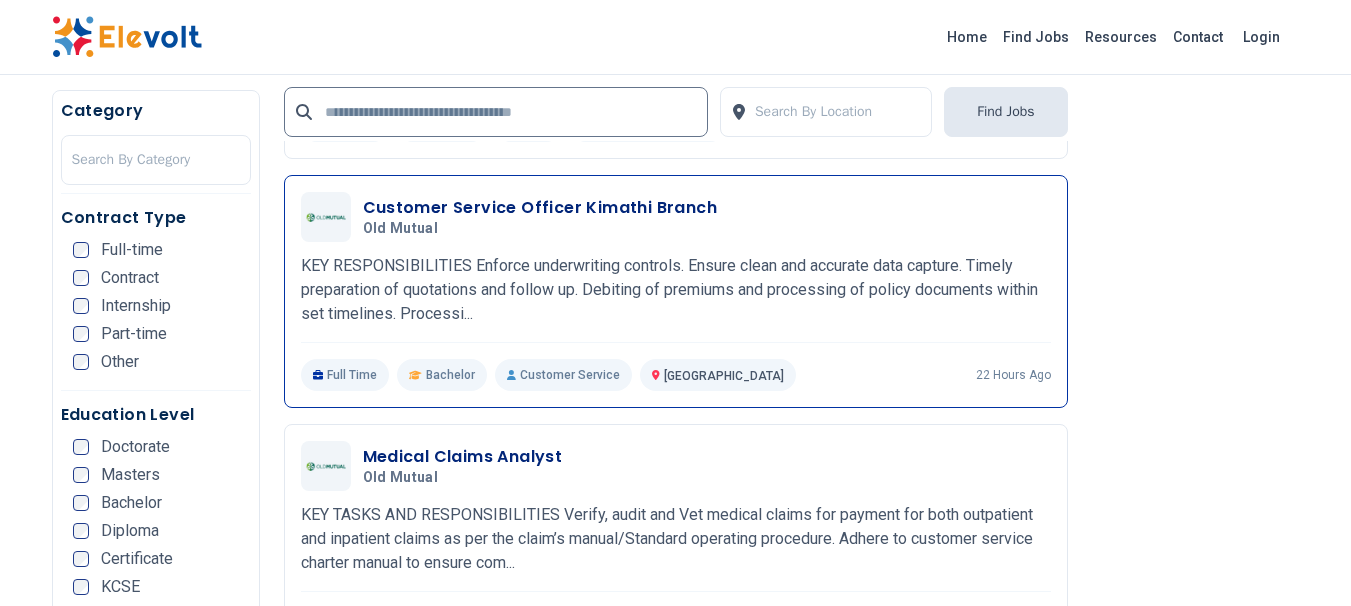 click on "Customer Service Officer   Kimathi Branch Old Mutual 07/02/2025 08/01/2025 Nairobi KE KEY RESPONSIBILITIES
Enforce underwriting controls.
Ensure clean and accurate data capture.
Timely preparation of quotations and follow up.
Debiting of premiums and processing of policy documents within set timelines.
Processi... KEY RESPONSIBILITIES
Enforce underwriting controls.
Ensure clean and accurate data capture.
Timely preparation of quotations and follow up.
Debiting of premiums and processing of policy documents within set timelines.
Processing and checking of underwriting Documents.
Issuing & signing of Motor Certificates and Yellow cards.
Ensure that work is done within the set standards of service and TAT.
Give quality customer service to all clients.
Safe keeping of security documents.
Daily scanning and indexing of mails.
Initiating motor valuation and follow up.
Adherence to the credit control policy.
Timely processing refunds and follow up." at bounding box center (676, 291) 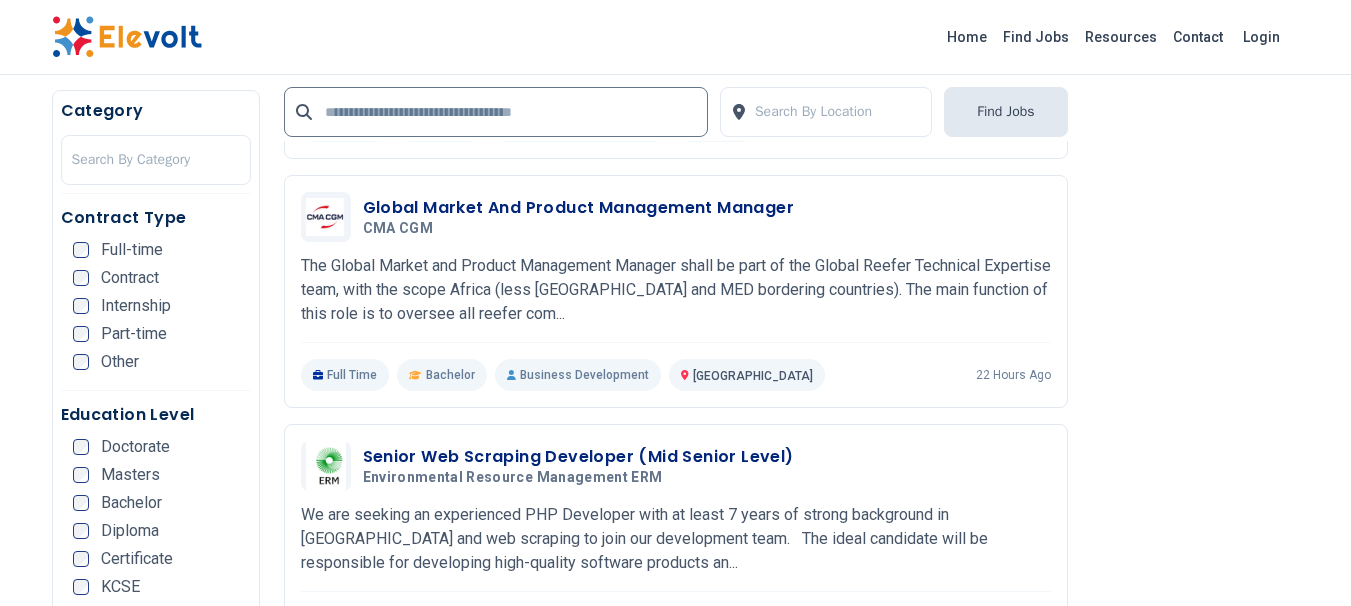 scroll, scrollTop: 2395, scrollLeft: 0, axis: vertical 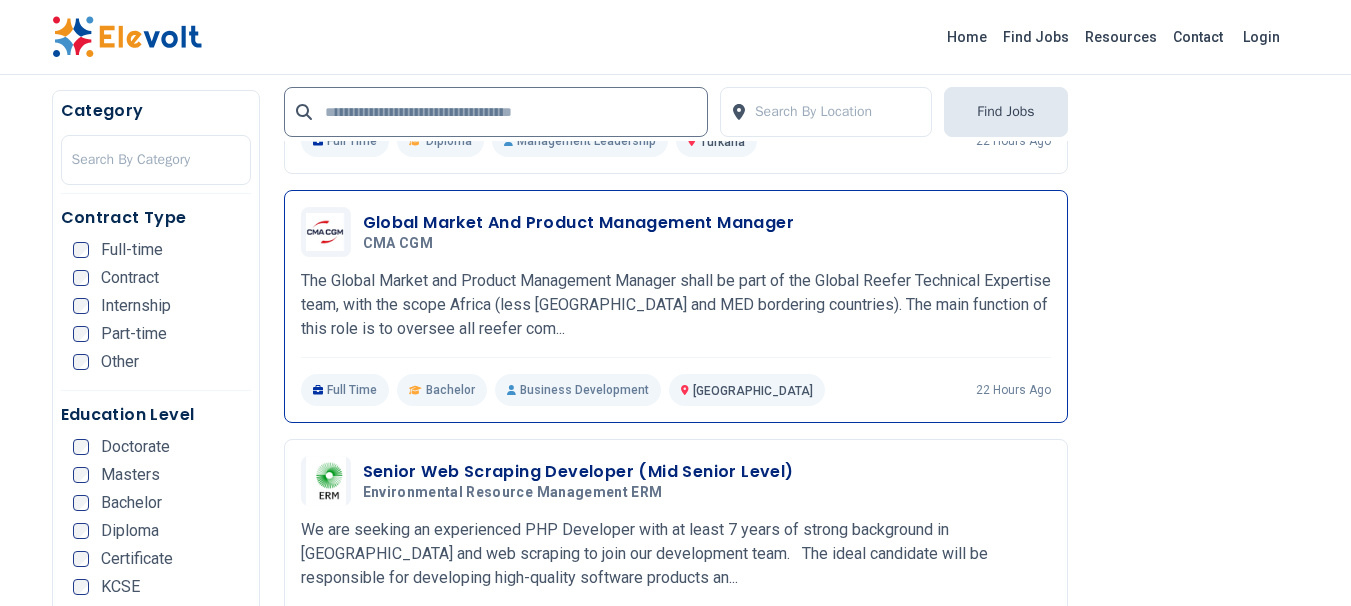 click on "The Global Market and Product Management Manager shall be part of the Global Reefer Technical Expertise team, with the scope Africa (less South Africa and MED bordering countries). The main function of this role is to oversee all reefer com..." at bounding box center [676, 305] 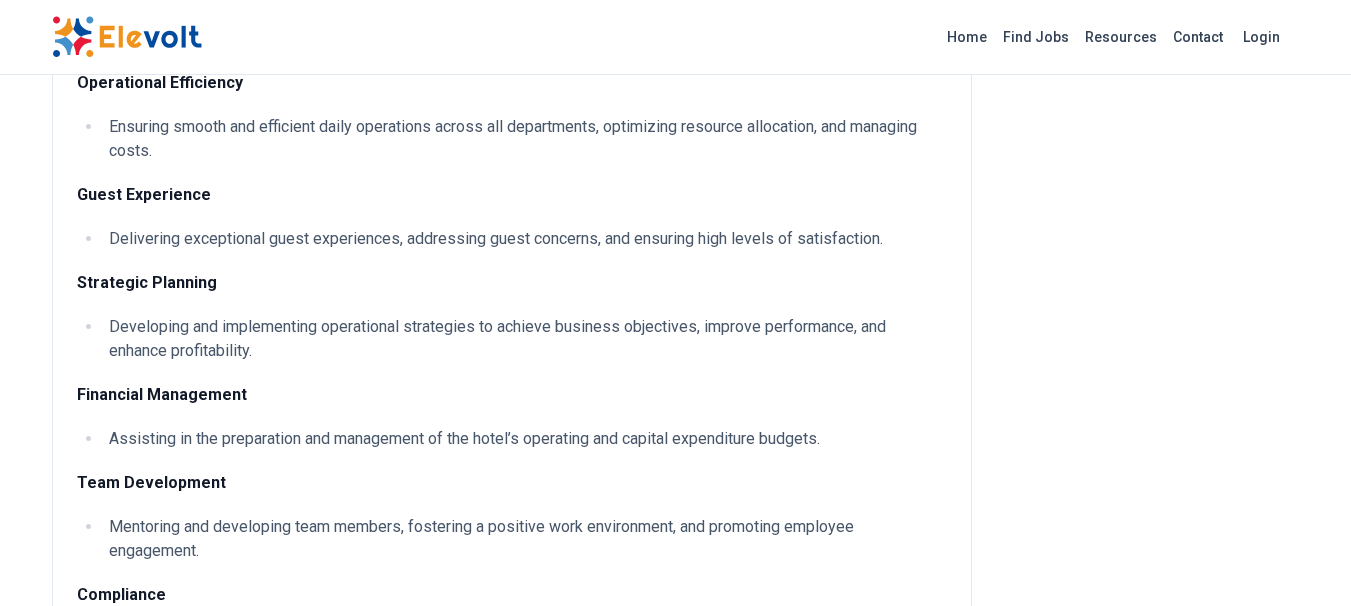 scroll, scrollTop: 609, scrollLeft: 0, axis: vertical 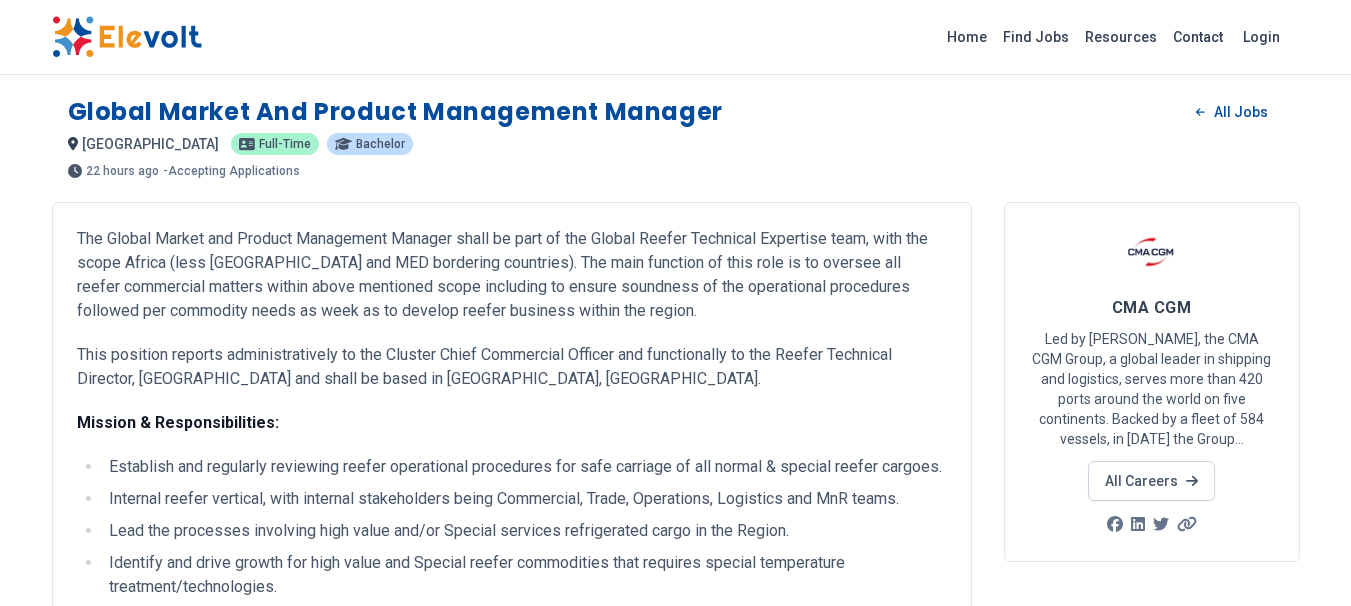 drag, startPoint x: 636, startPoint y: 499, endPoint x: 75, endPoint y: 118, distance: 678.146 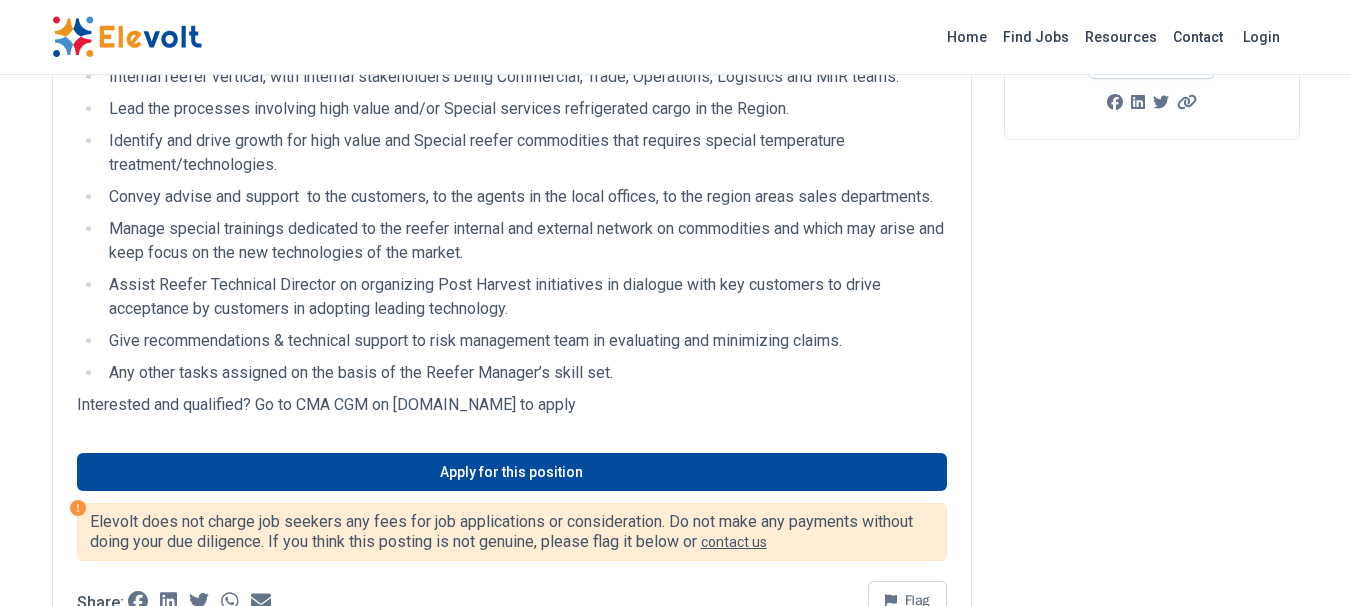 scroll, scrollTop: 423, scrollLeft: 0, axis: vertical 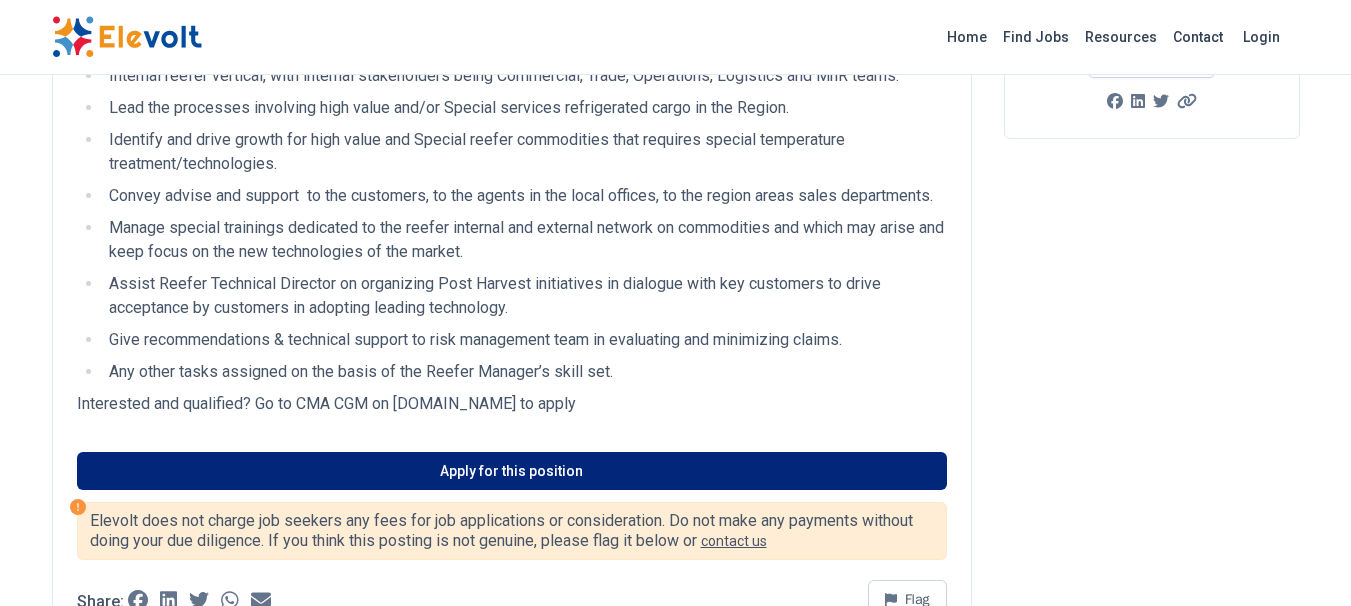 click on "Apply for this position" at bounding box center [512, 471] 